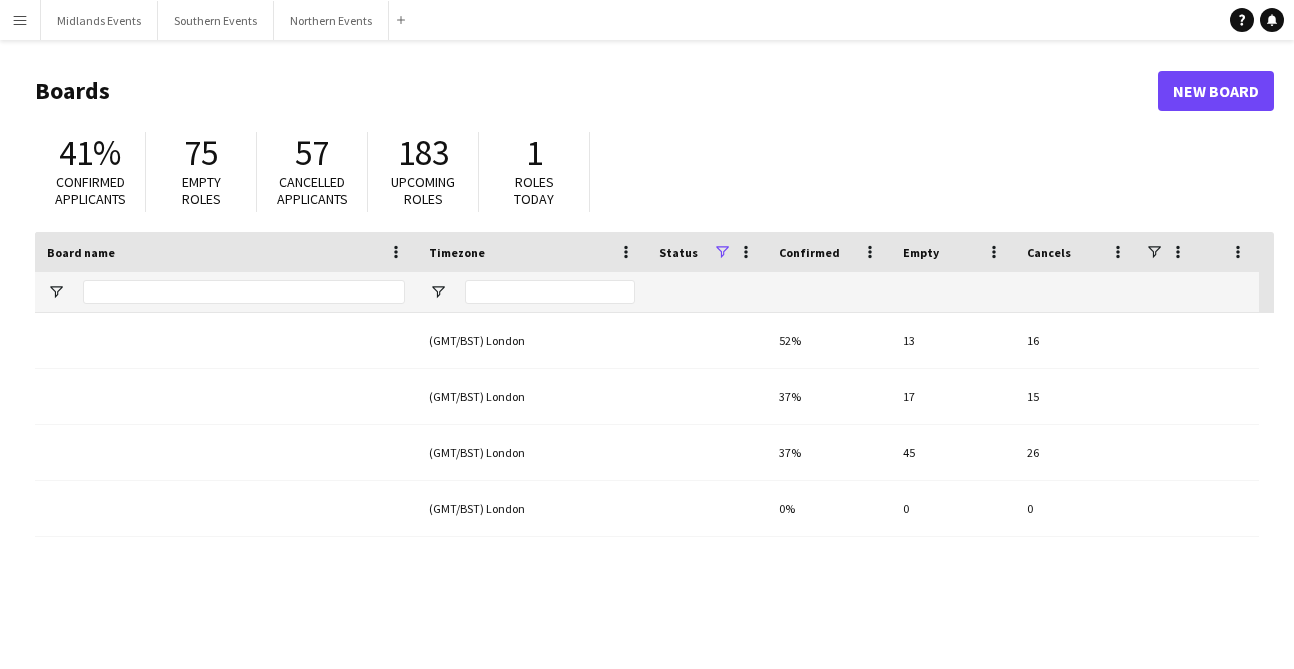 scroll, scrollTop: 0, scrollLeft: 0, axis: both 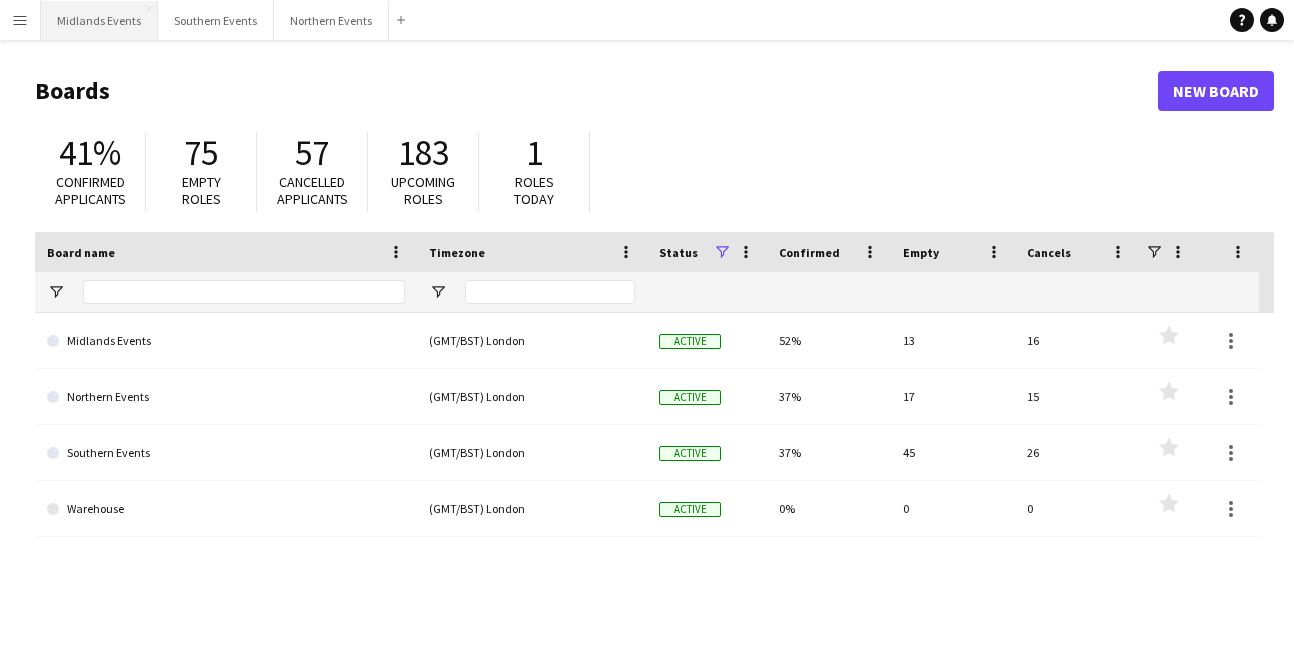 click on "Midlands Events
Close" at bounding box center [99, 20] 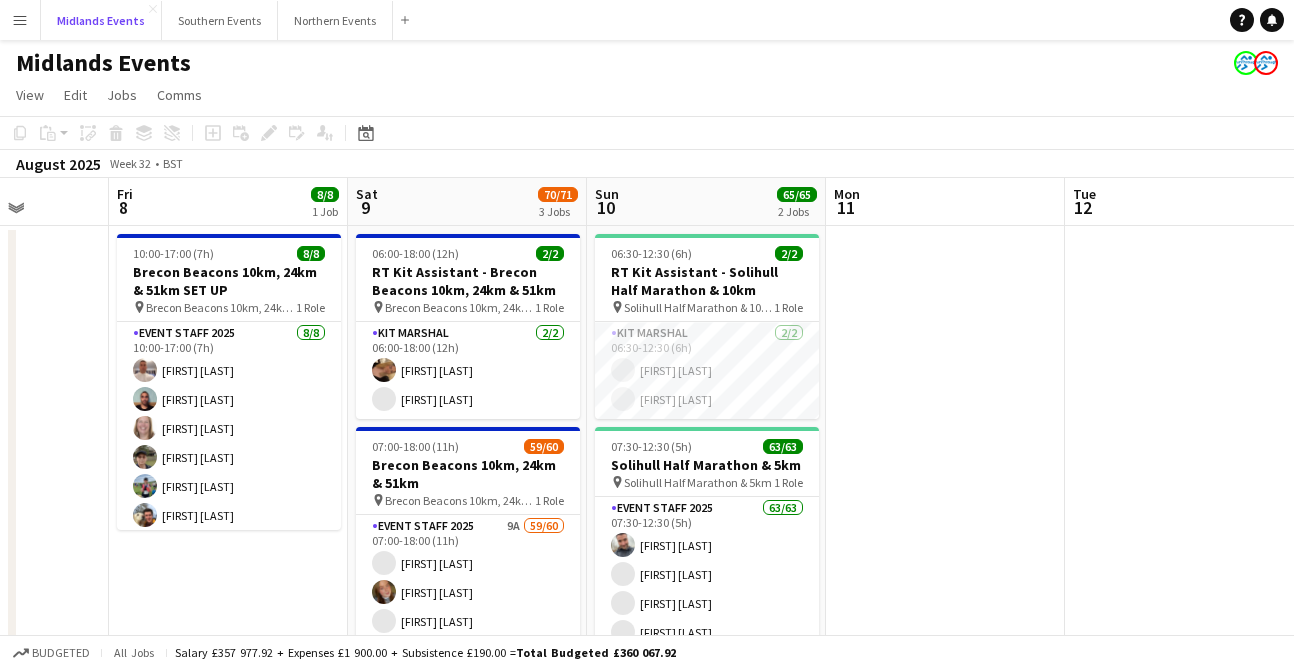 scroll, scrollTop: 0, scrollLeft: 543, axis: horizontal 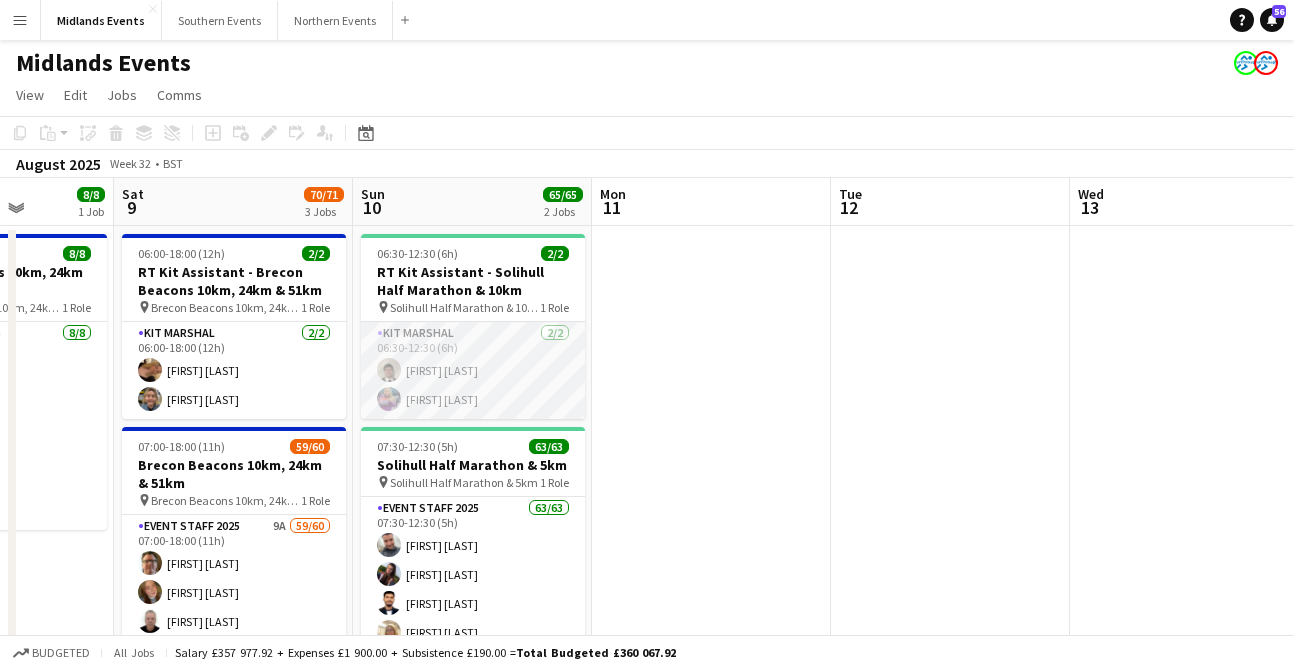 click on "[FIRST] [LAST]   2/2   [TIME]-[TIME] ([DURATION])
[FIRST] [LAST] [FIRST] [LAST]" at bounding box center [473, 370] 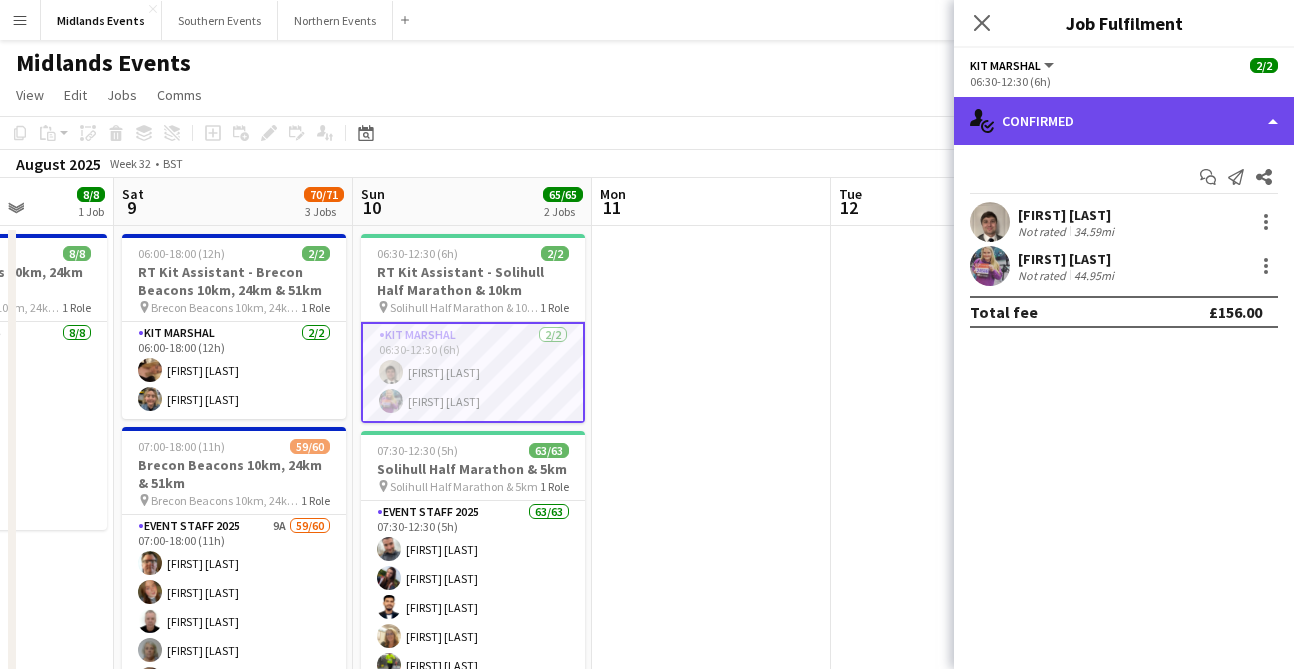 click on "single-neutral-actions-check-2
Confirmed" 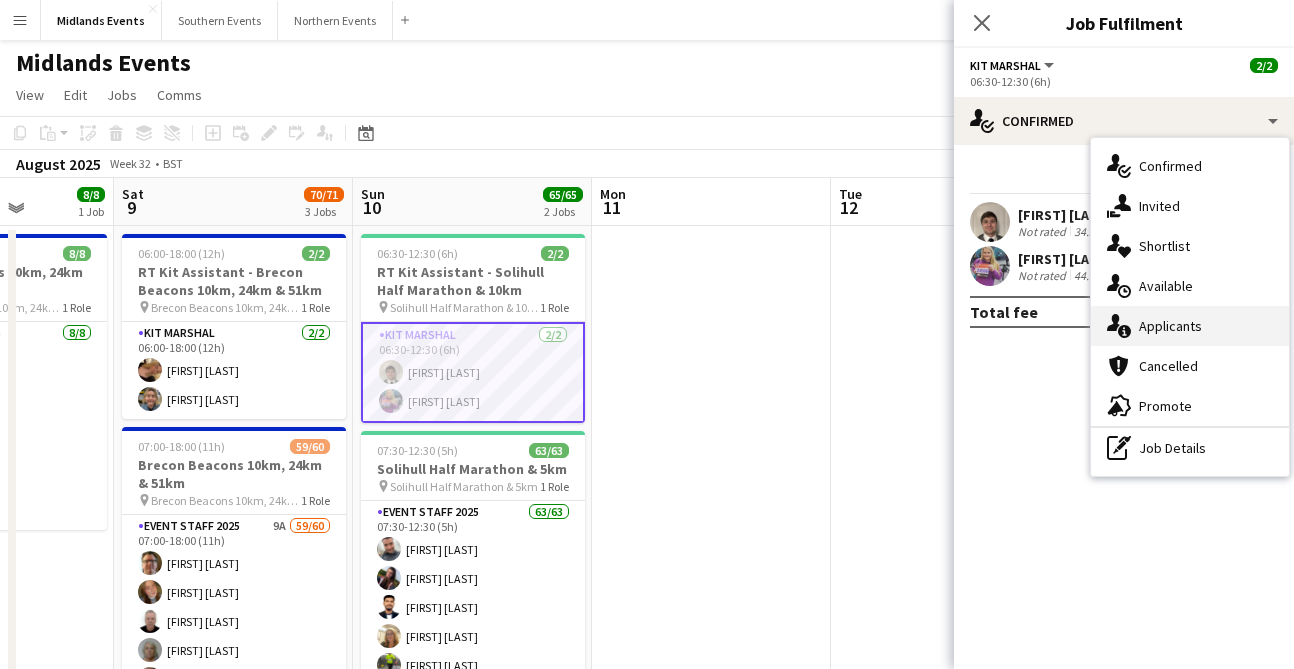 click on "single-neutral-actions-information
Applicants" at bounding box center [1190, 326] 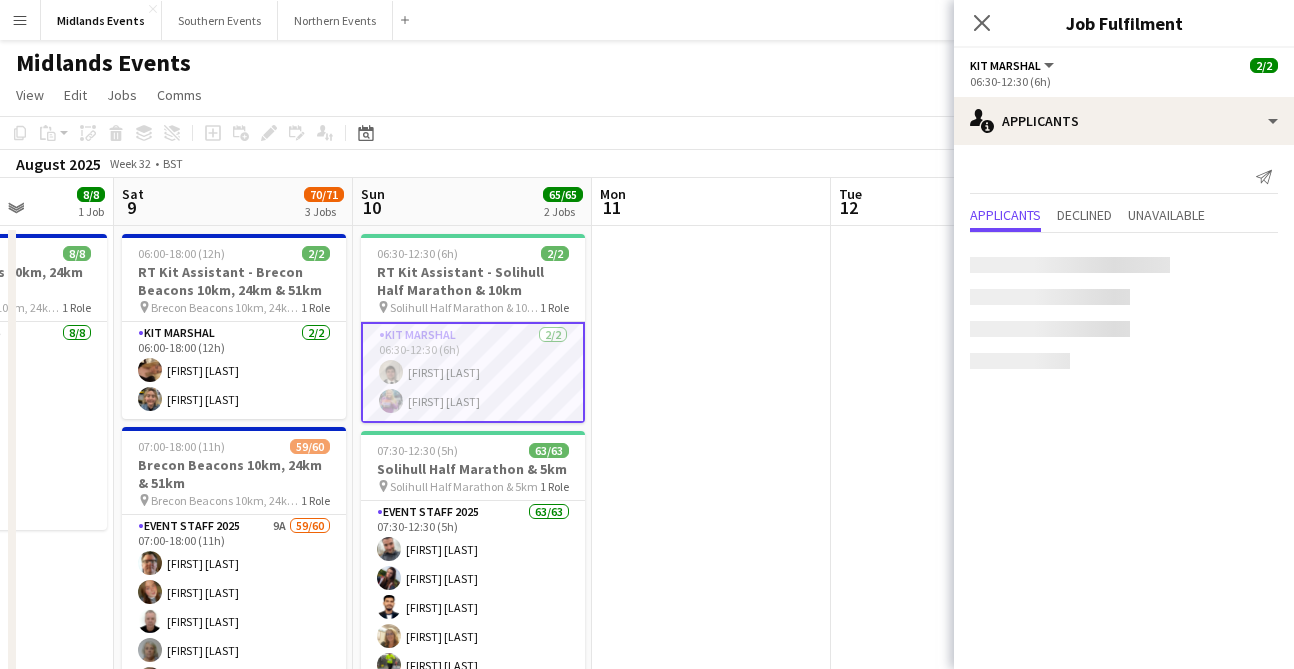 click on "users2
Applicants
Send notification
Applicants Declined Unavailable" 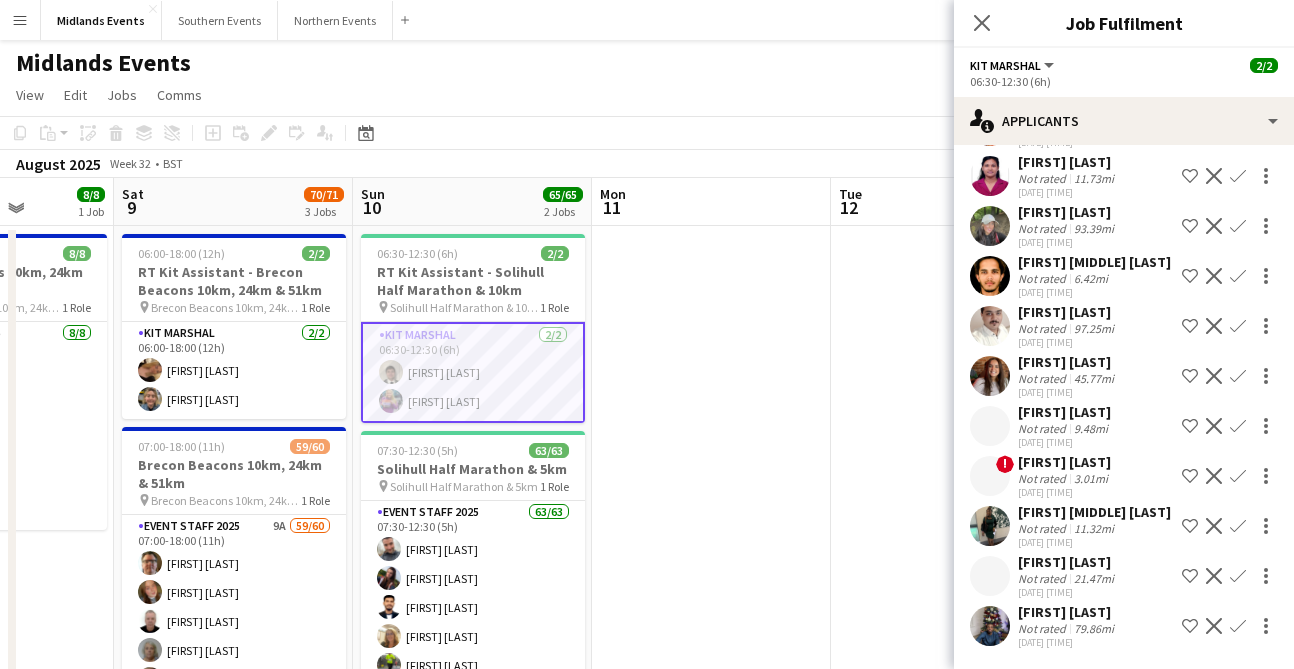 scroll, scrollTop: 1092, scrollLeft: 0, axis: vertical 